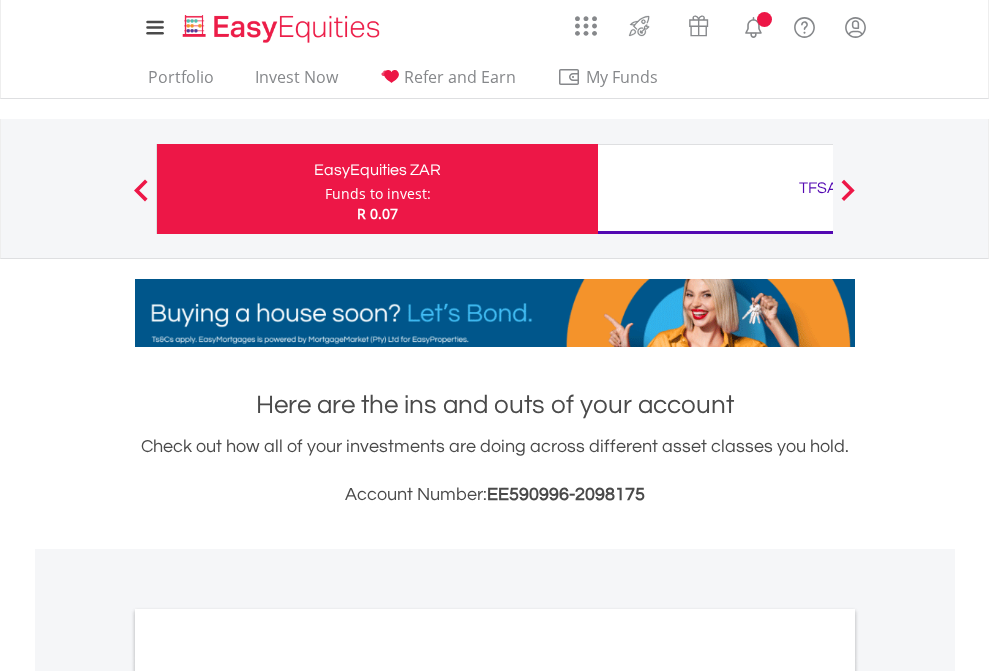 scroll, scrollTop: 0, scrollLeft: 0, axis: both 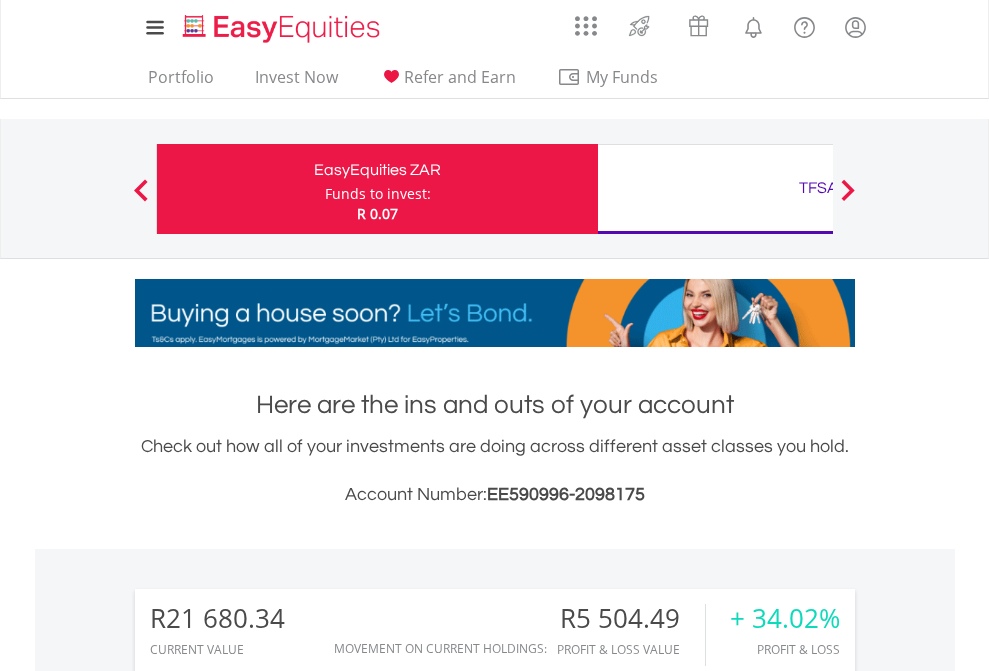 click on "Funds to invest:" at bounding box center [378, 194] 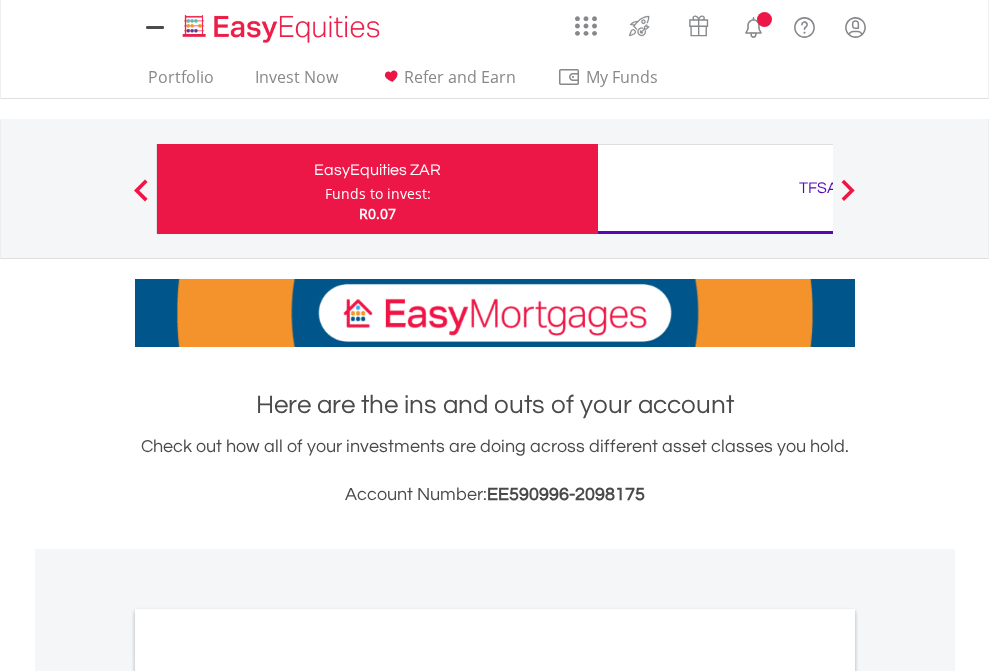 scroll, scrollTop: 0, scrollLeft: 0, axis: both 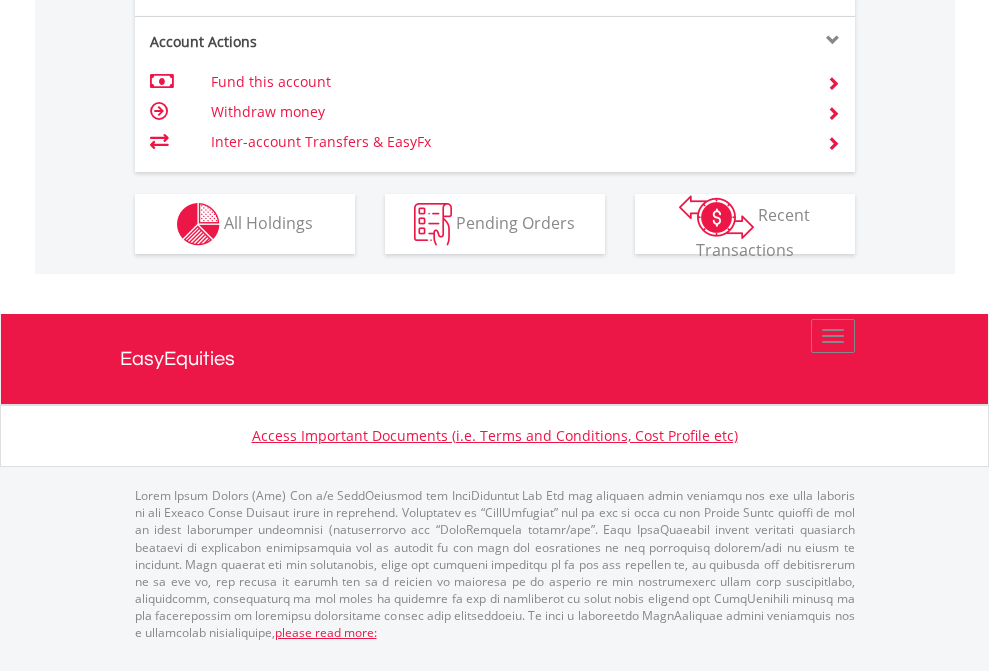 click on "Investment types" at bounding box center (706, -337) 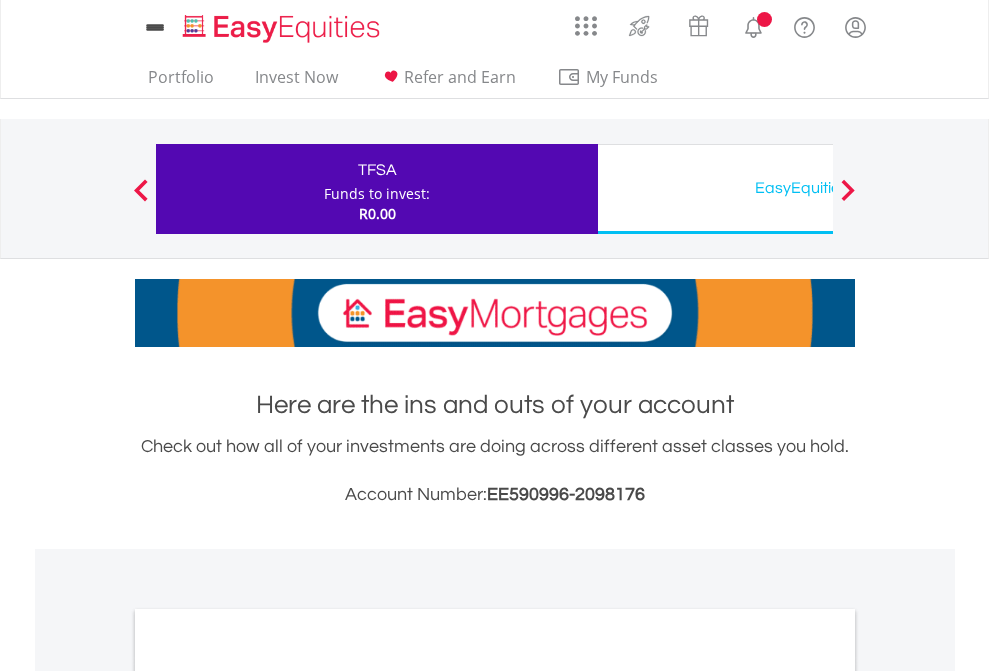 scroll, scrollTop: 0, scrollLeft: 0, axis: both 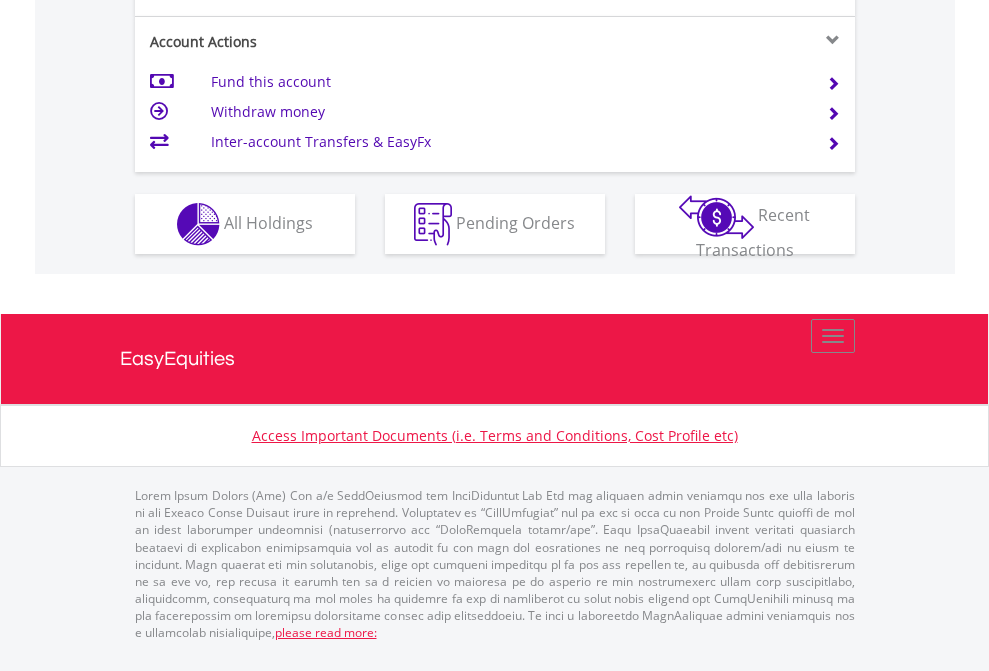 click on "Investment types" at bounding box center [706, -337] 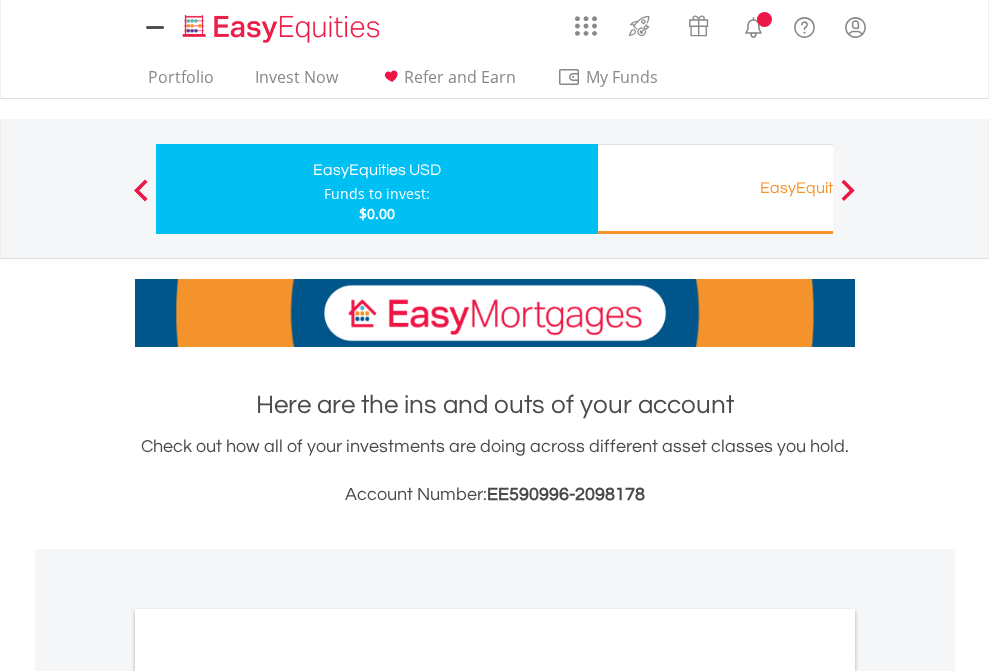 scroll, scrollTop: 0, scrollLeft: 0, axis: both 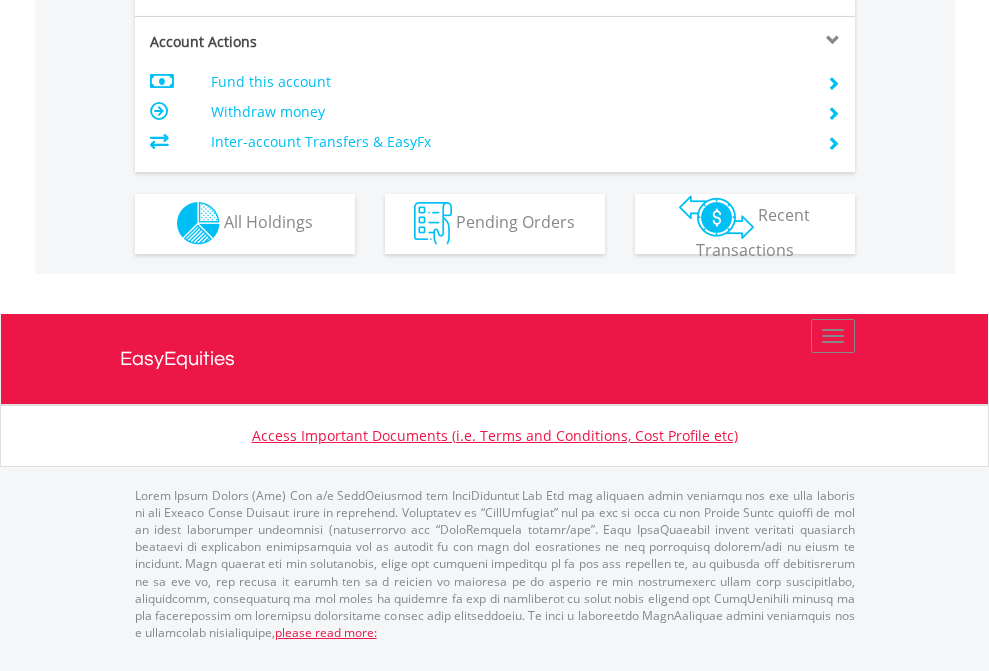 click on "Investment types" at bounding box center (706, -353) 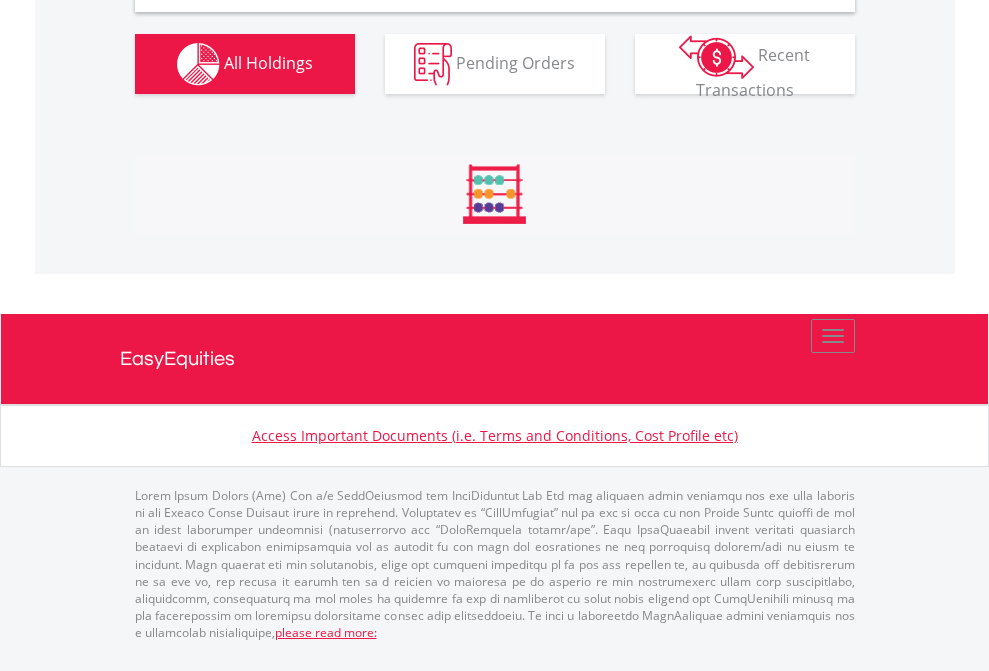 scroll, scrollTop: 1933, scrollLeft: 0, axis: vertical 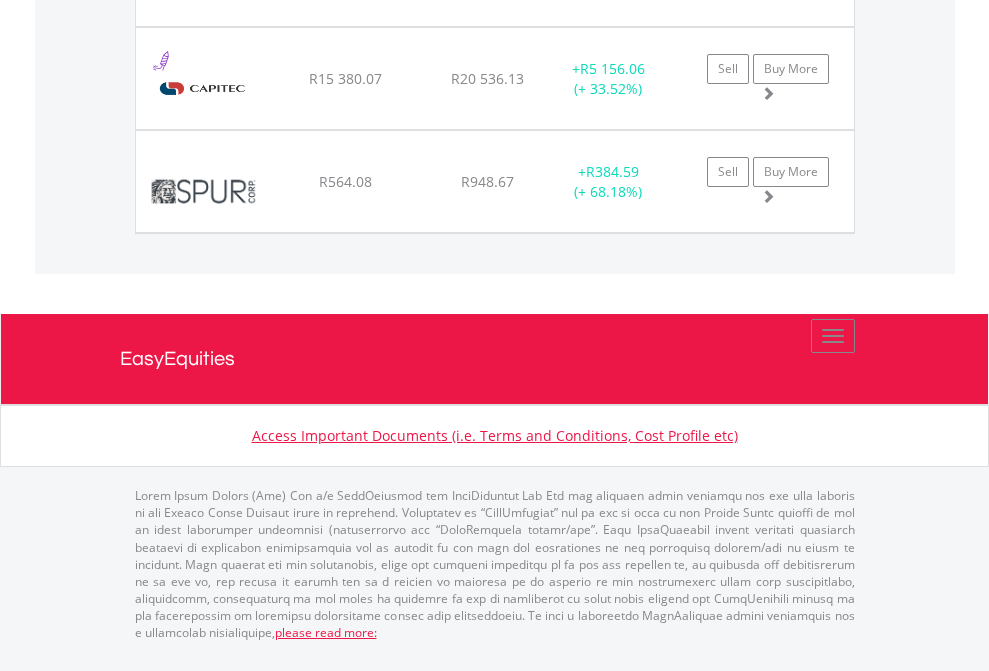 click on "TFSA" at bounding box center (818, -1174) 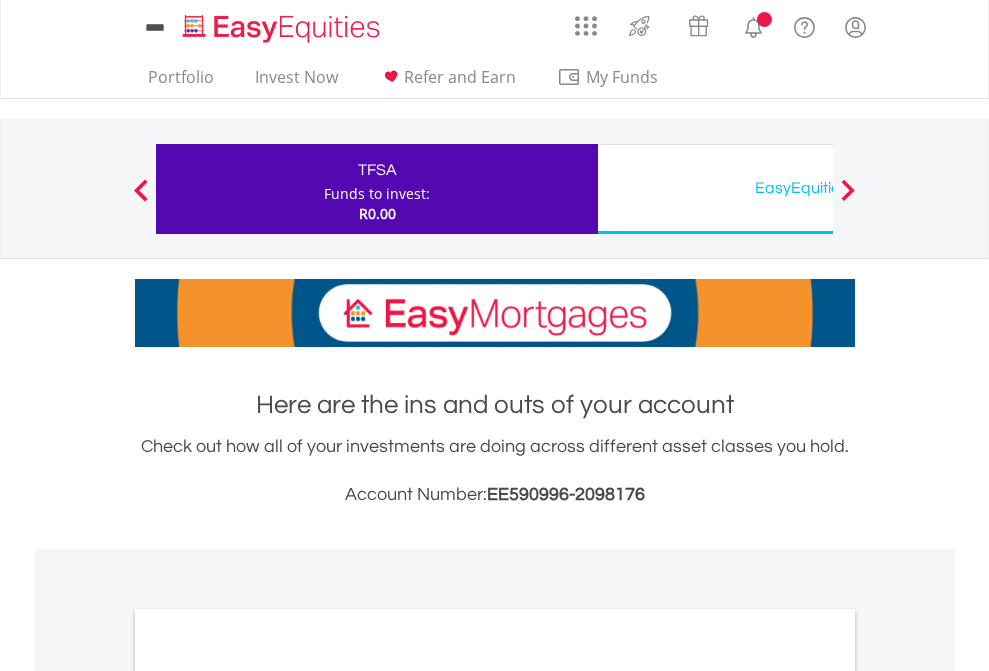 scroll, scrollTop: 1202, scrollLeft: 0, axis: vertical 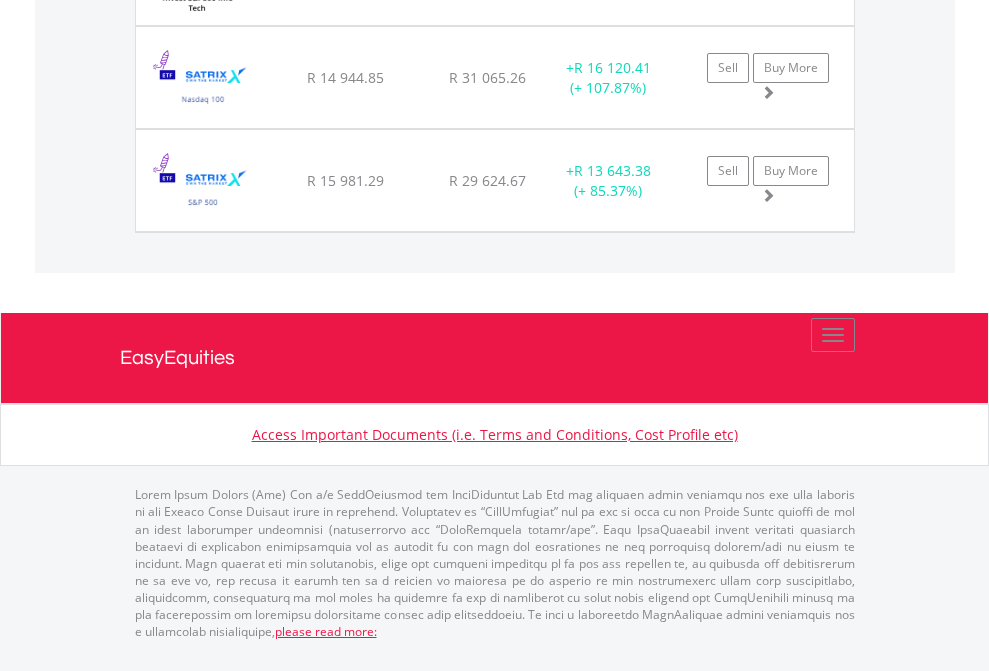 click on "EasyEquities USD" at bounding box center [818, -1545] 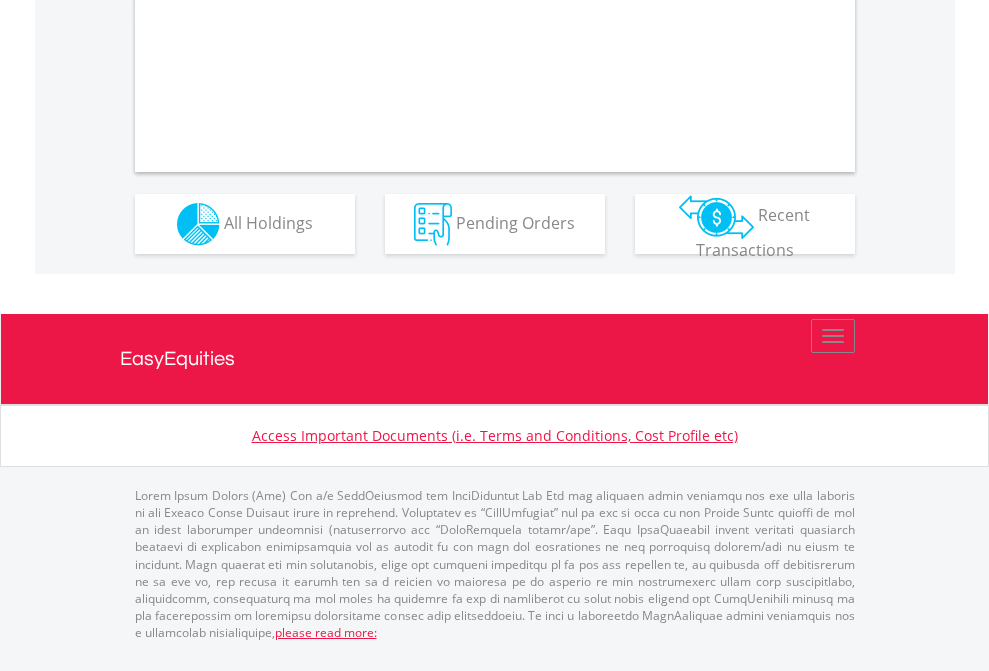click on "All Holdings" at bounding box center (268, 222) 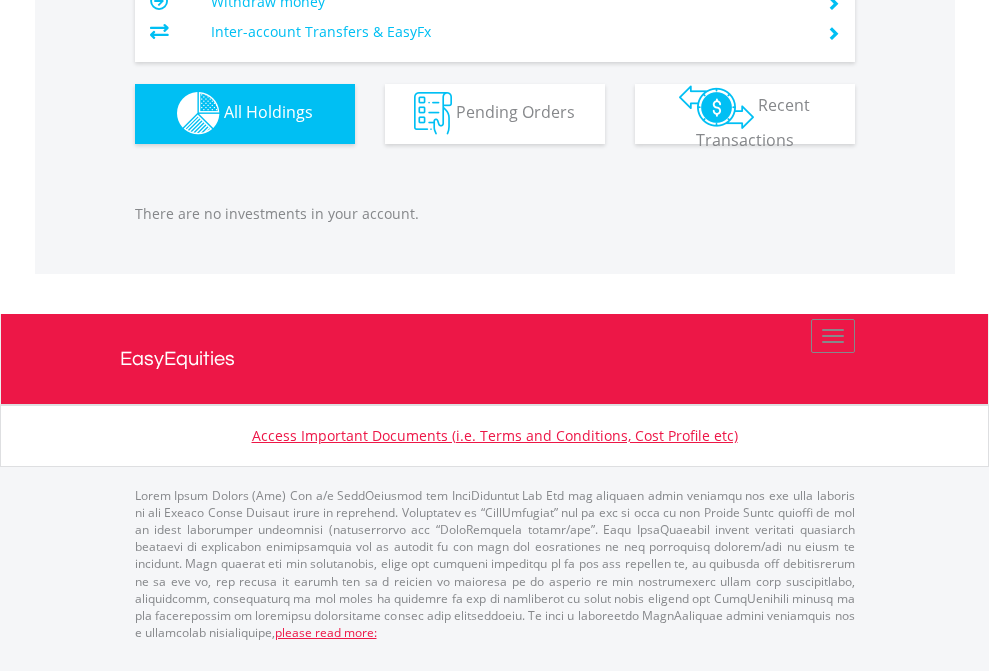 scroll, scrollTop: 1980, scrollLeft: 0, axis: vertical 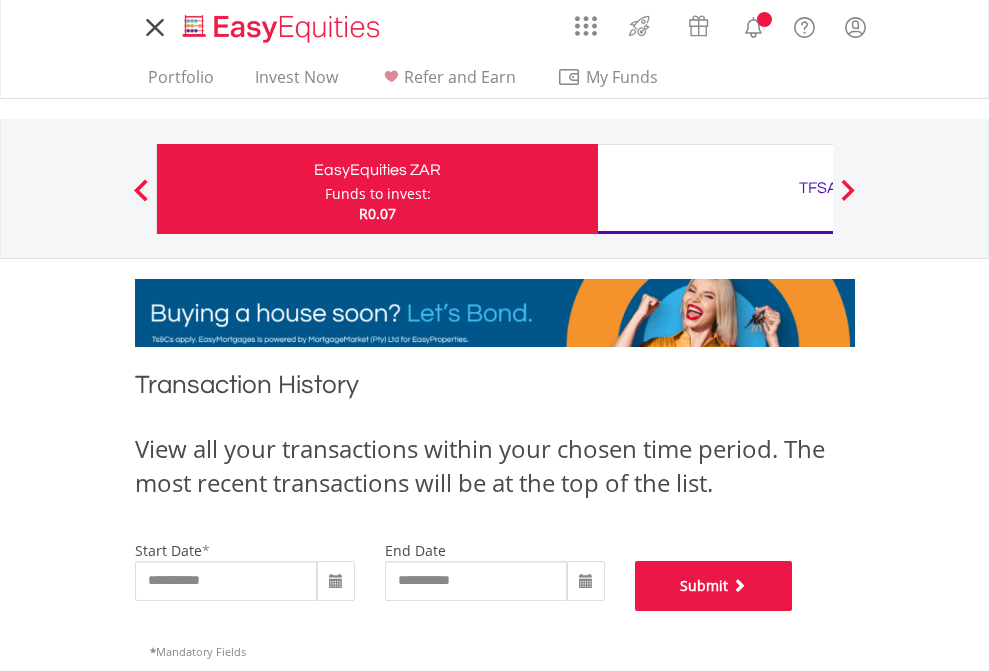 click on "Submit" at bounding box center (714, 586) 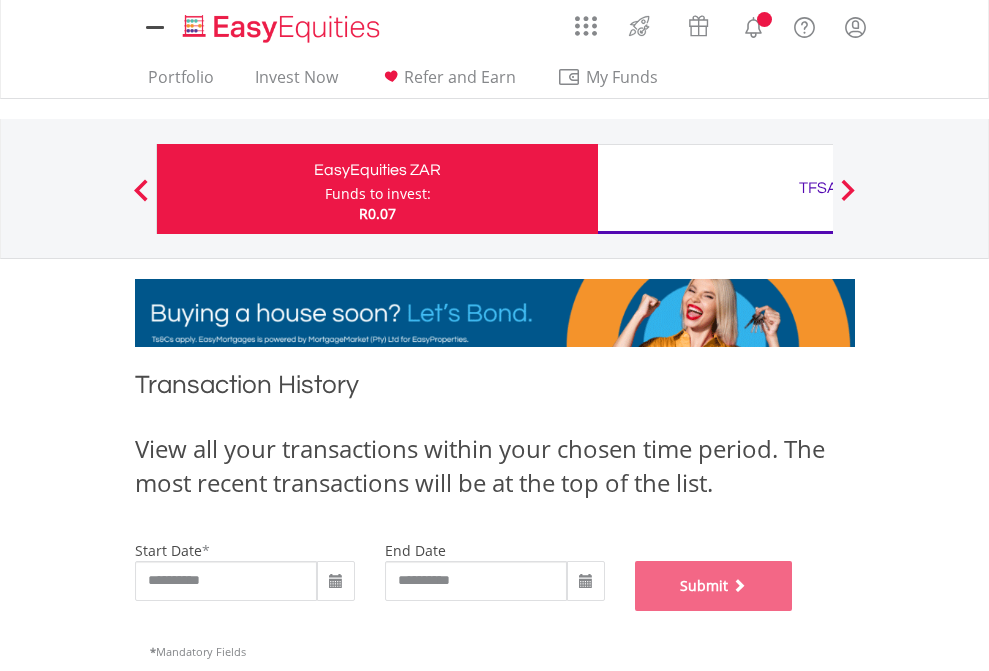 scroll, scrollTop: 811, scrollLeft: 0, axis: vertical 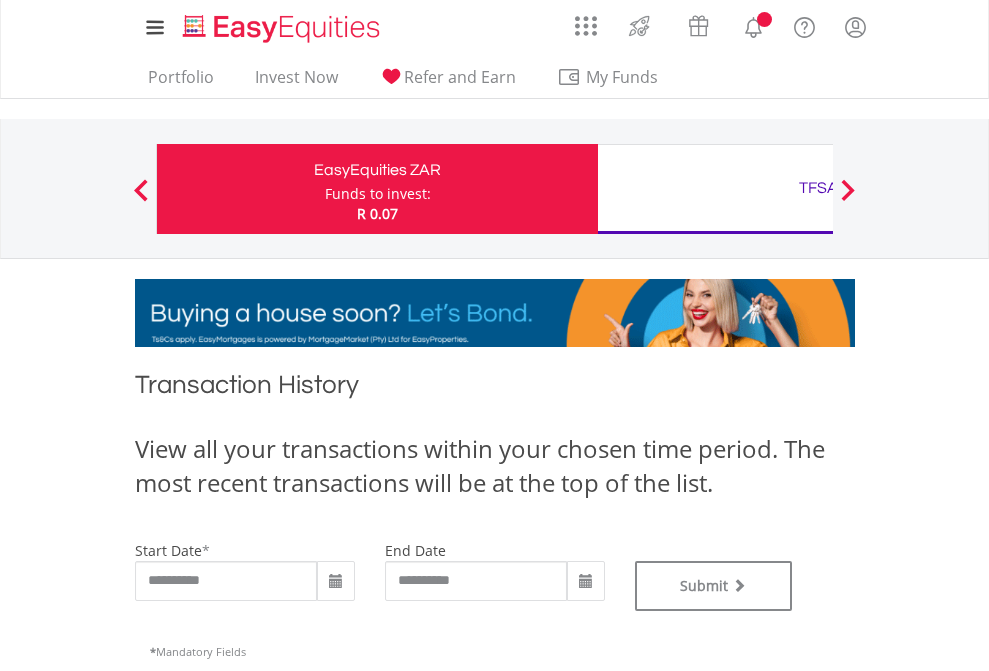 click on "TFSA" at bounding box center [818, 188] 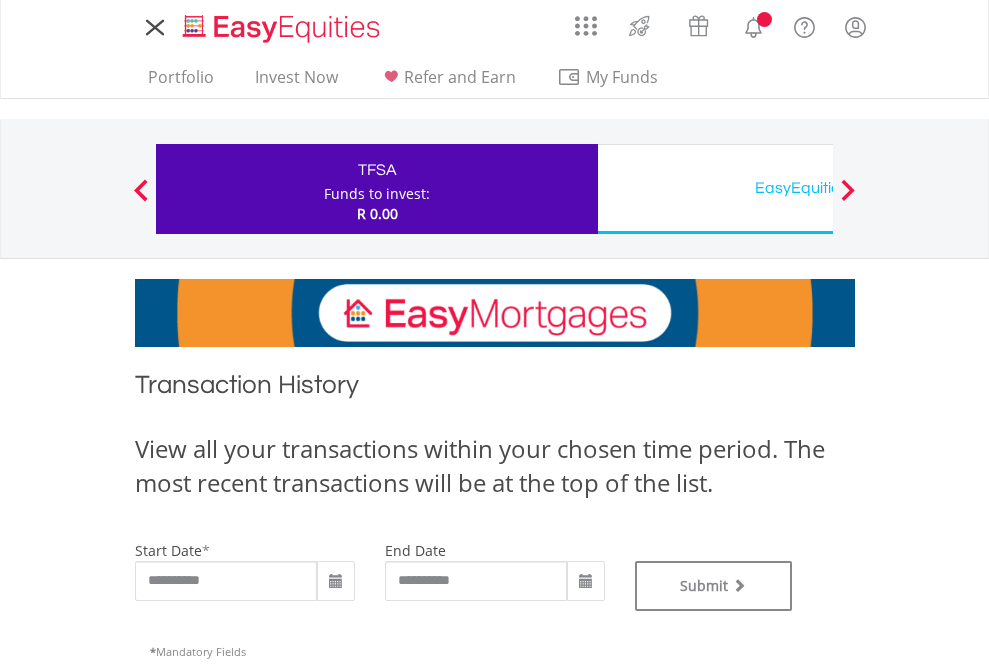 scroll, scrollTop: 0, scrollLeft: 0, axis: both 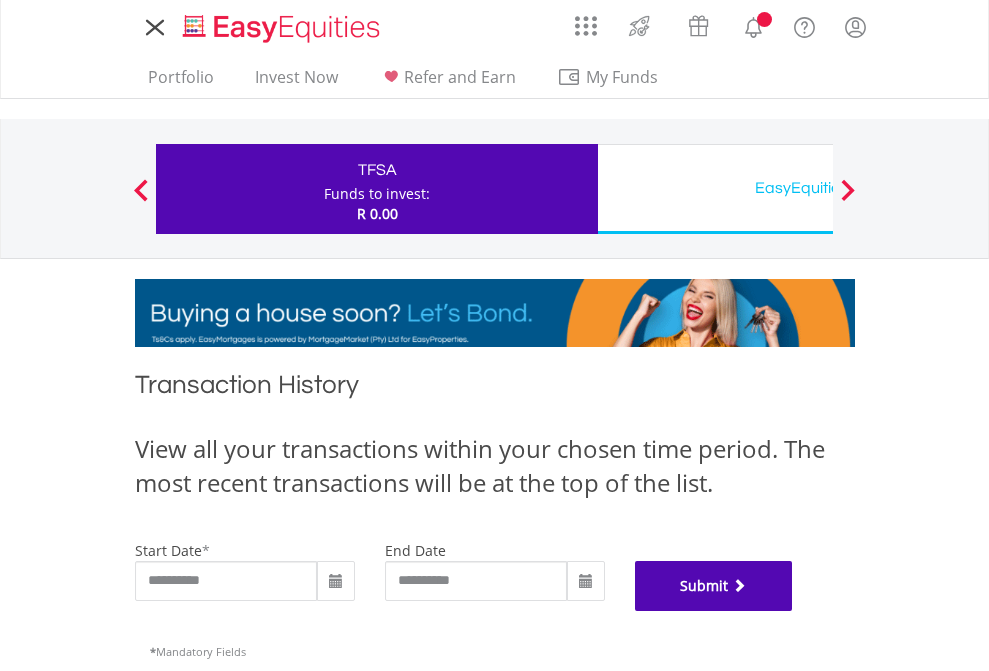 click on "Submit" at bounding box center [714, 586] 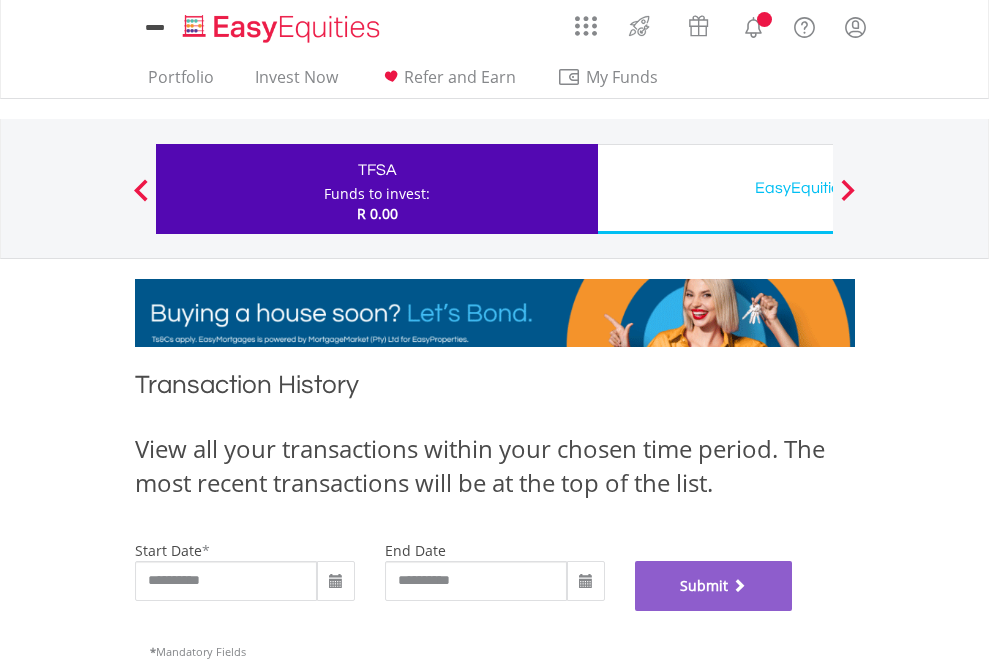 scroll, scrollTop: 811, scrollLeft: 0, axis: vertical 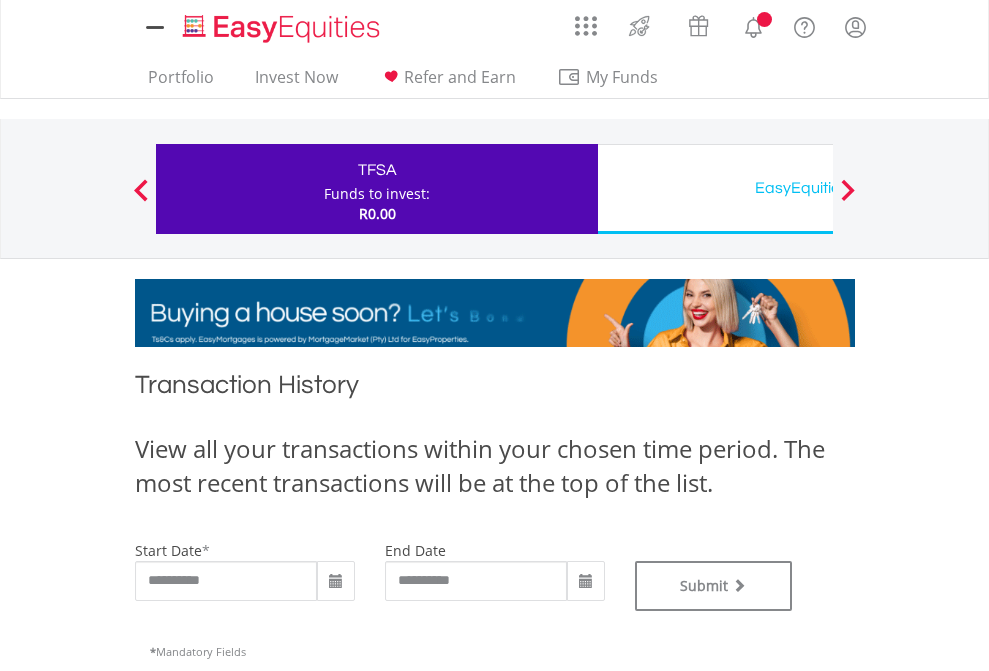 click on "EasyEquities USD" at bounding box center [818, 188] 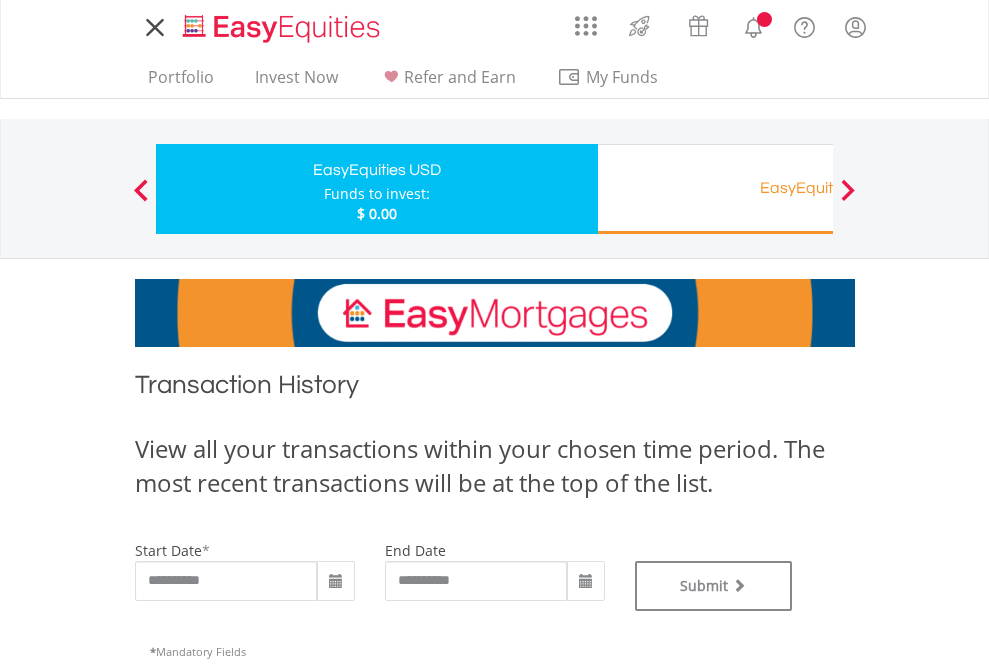scroll, scrollTop: 0, scrollLeft: 0, axis: both 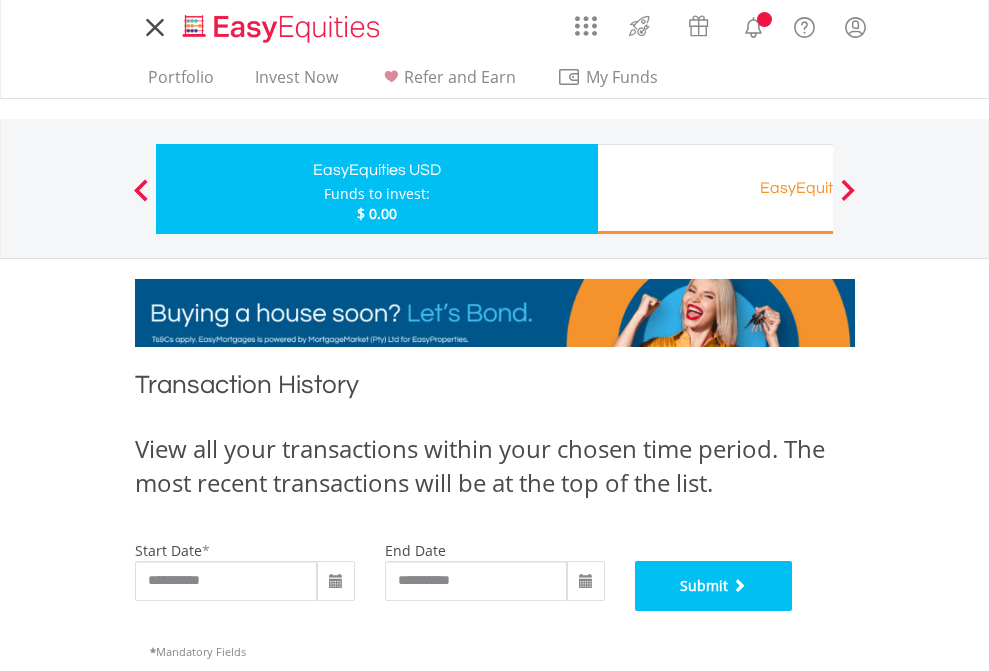 click on "Submit" at bounding box center (714, 586) 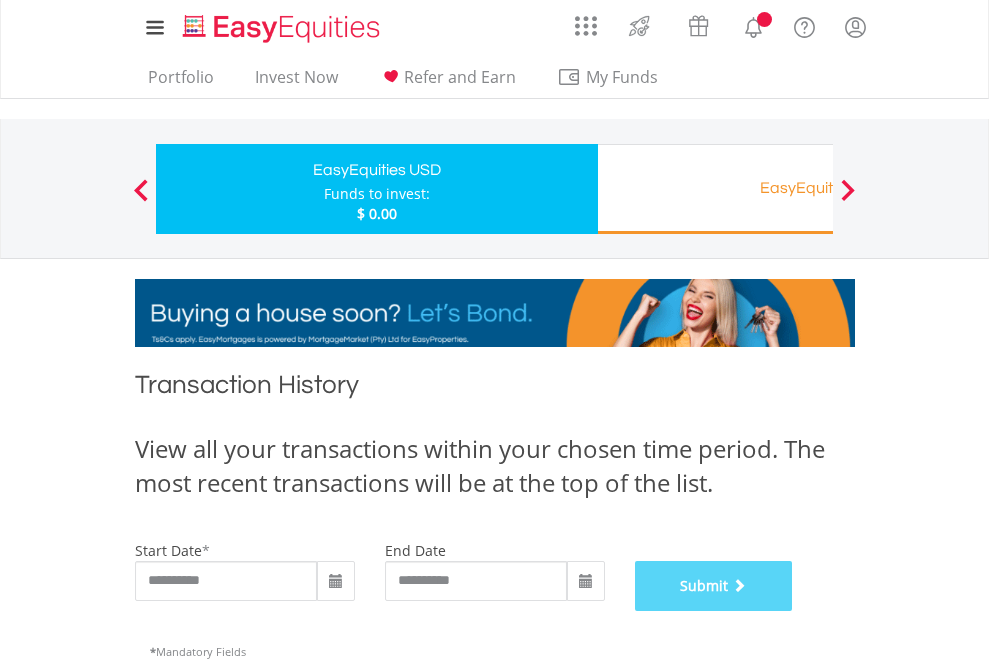 scroll, scrollTop: 811, scrollLeft: 0, axis: vertical 